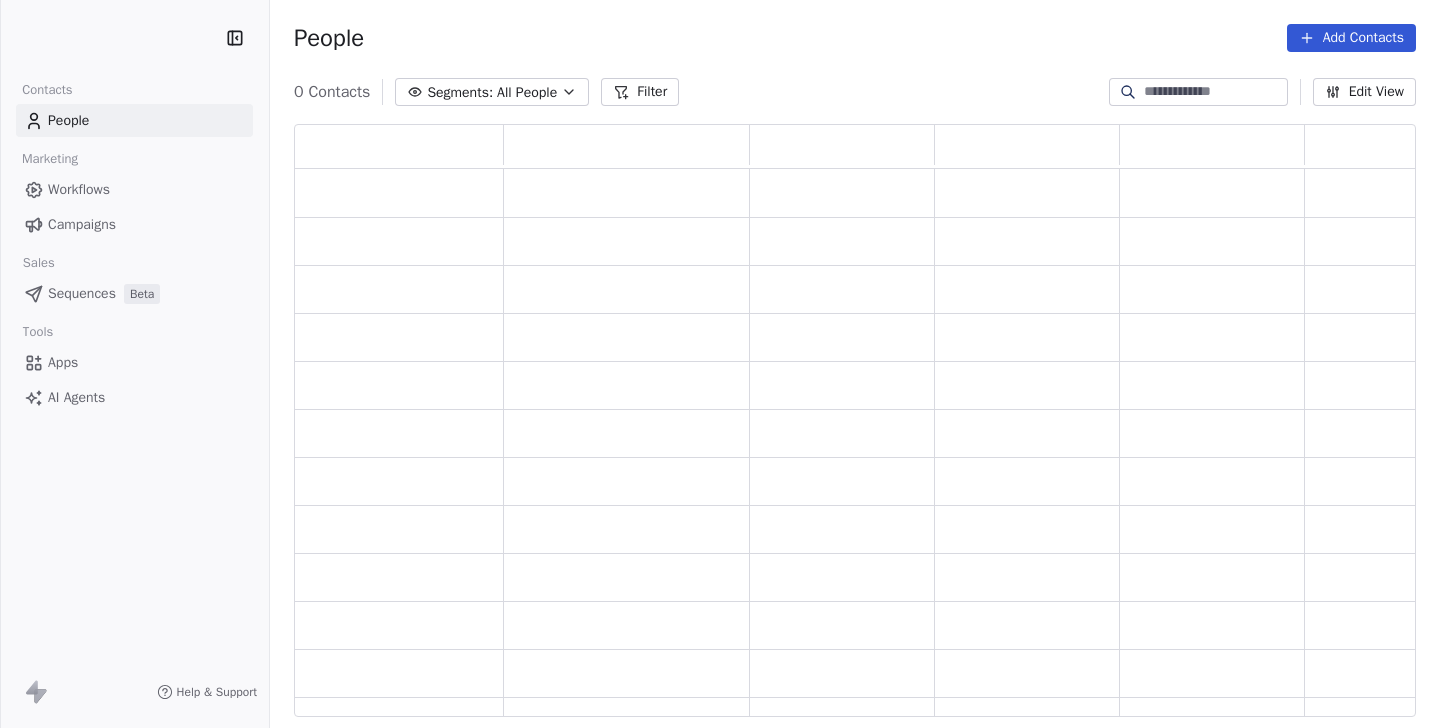 scroll, scrollTop: 0, scrollLeft: 0, axis: both 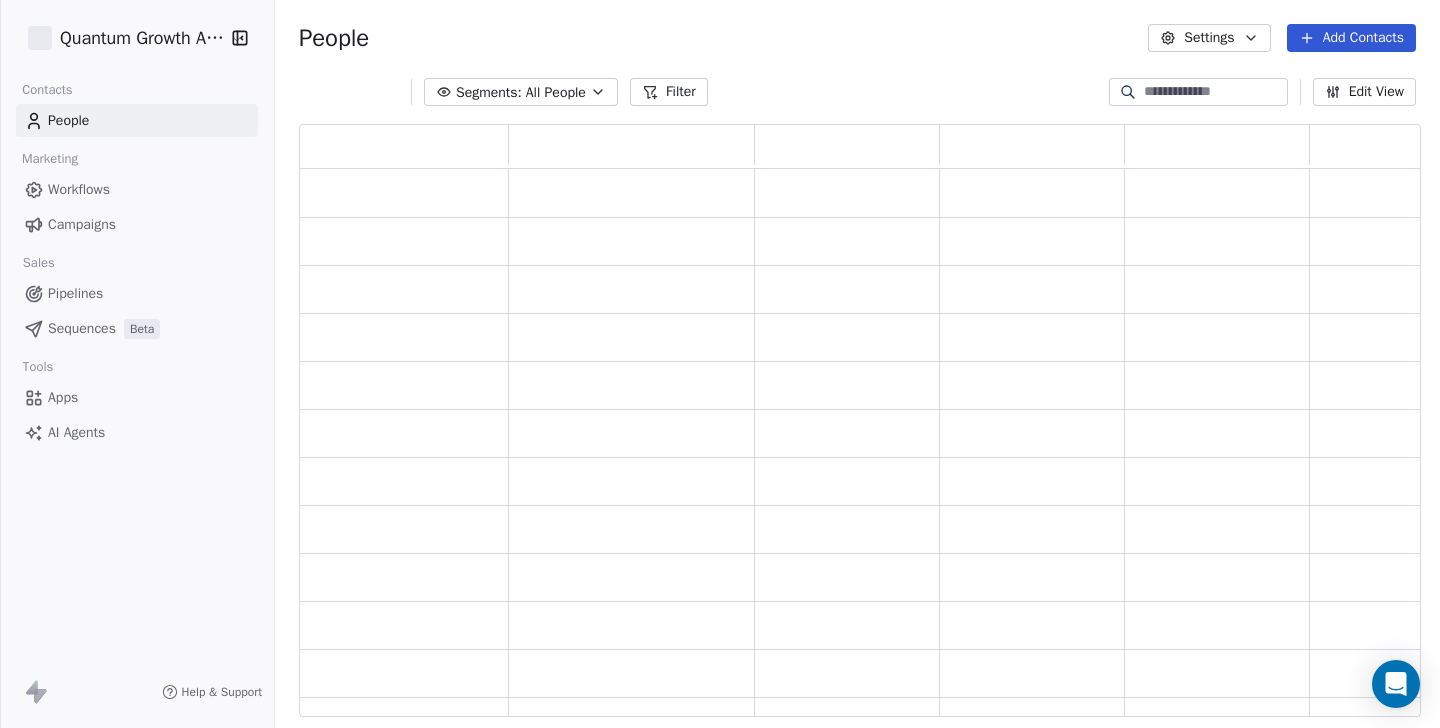 click at bounding box center [1214, 92] 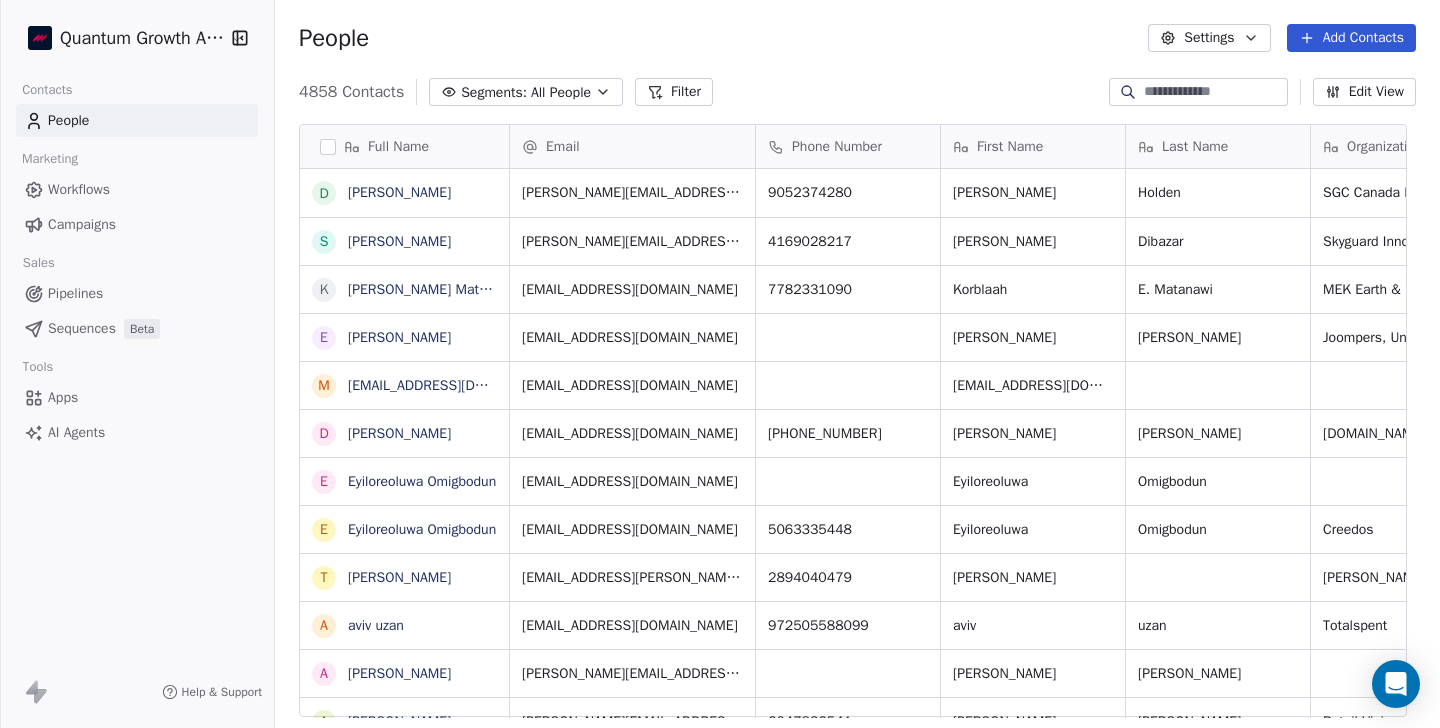 scroll, scrollTop: 16, scrollLeft: 15, axis: both 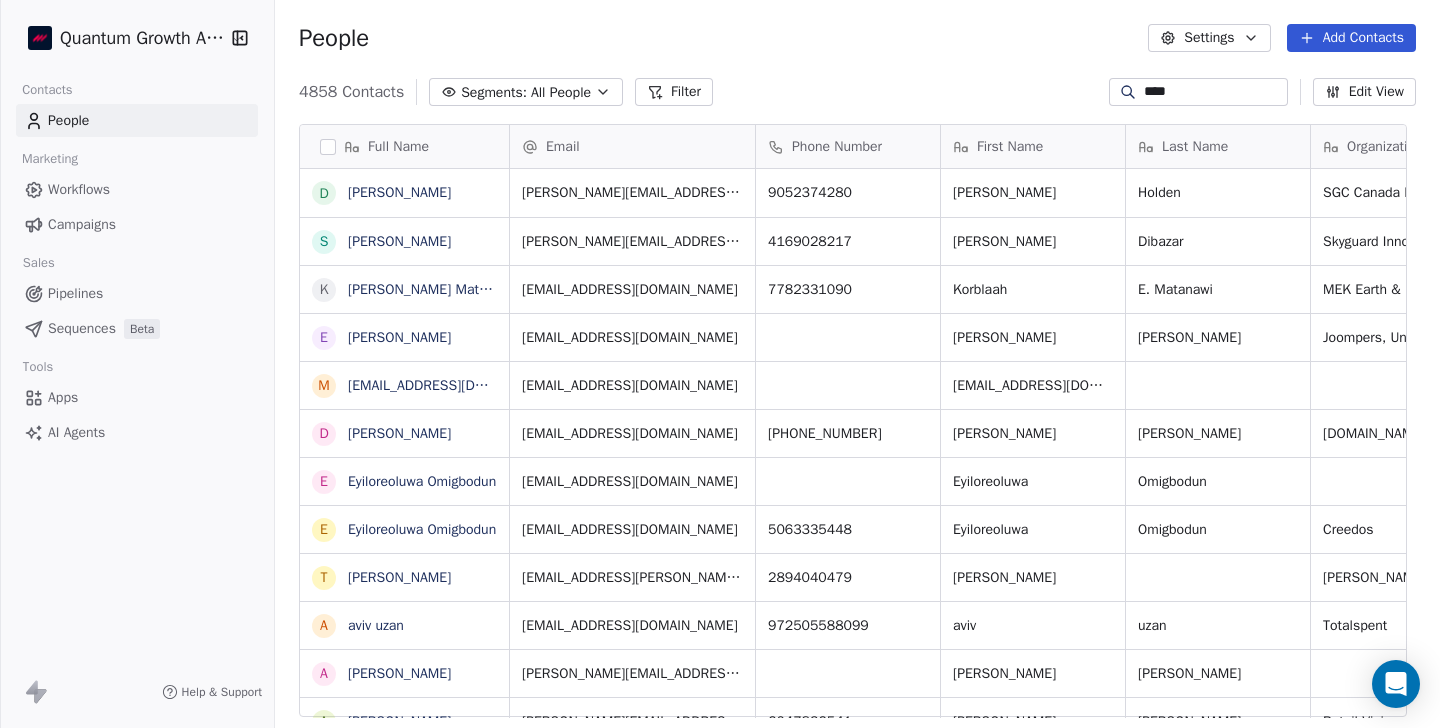 type on "****" 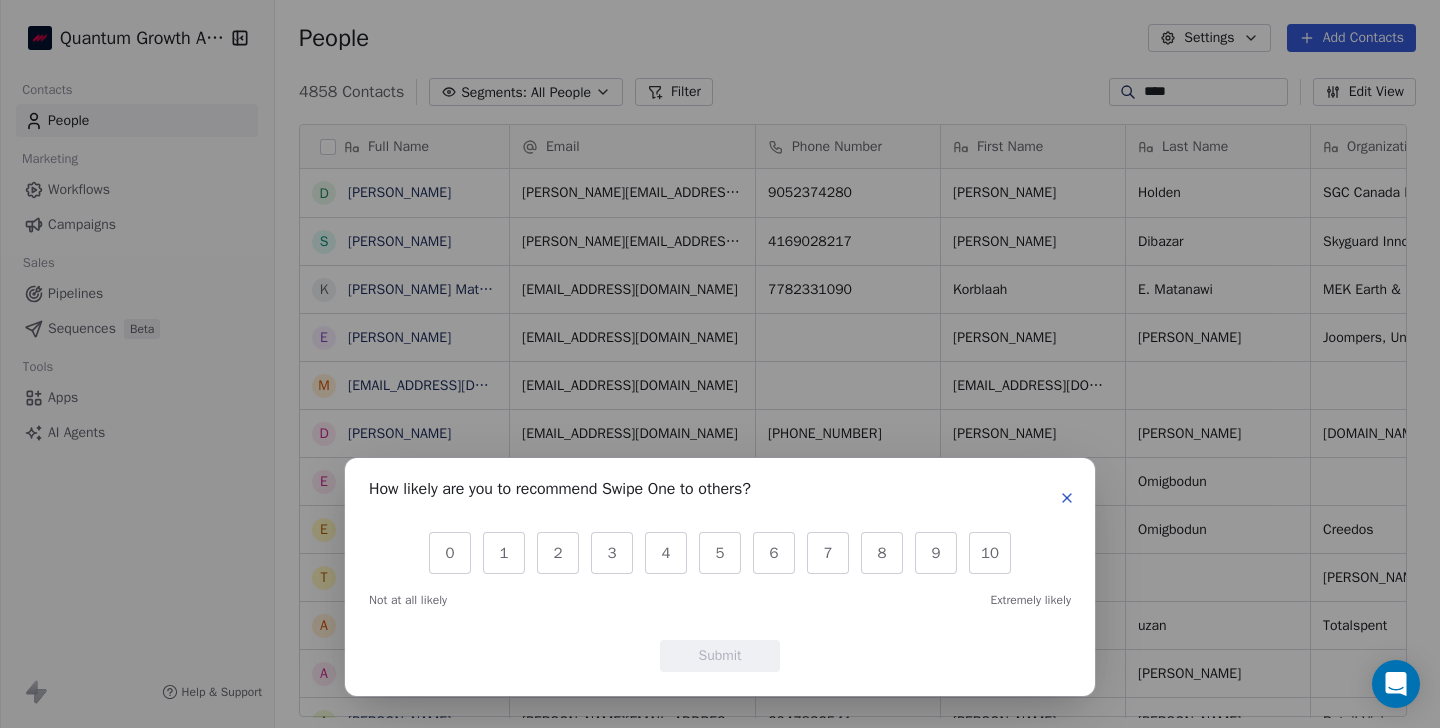 type 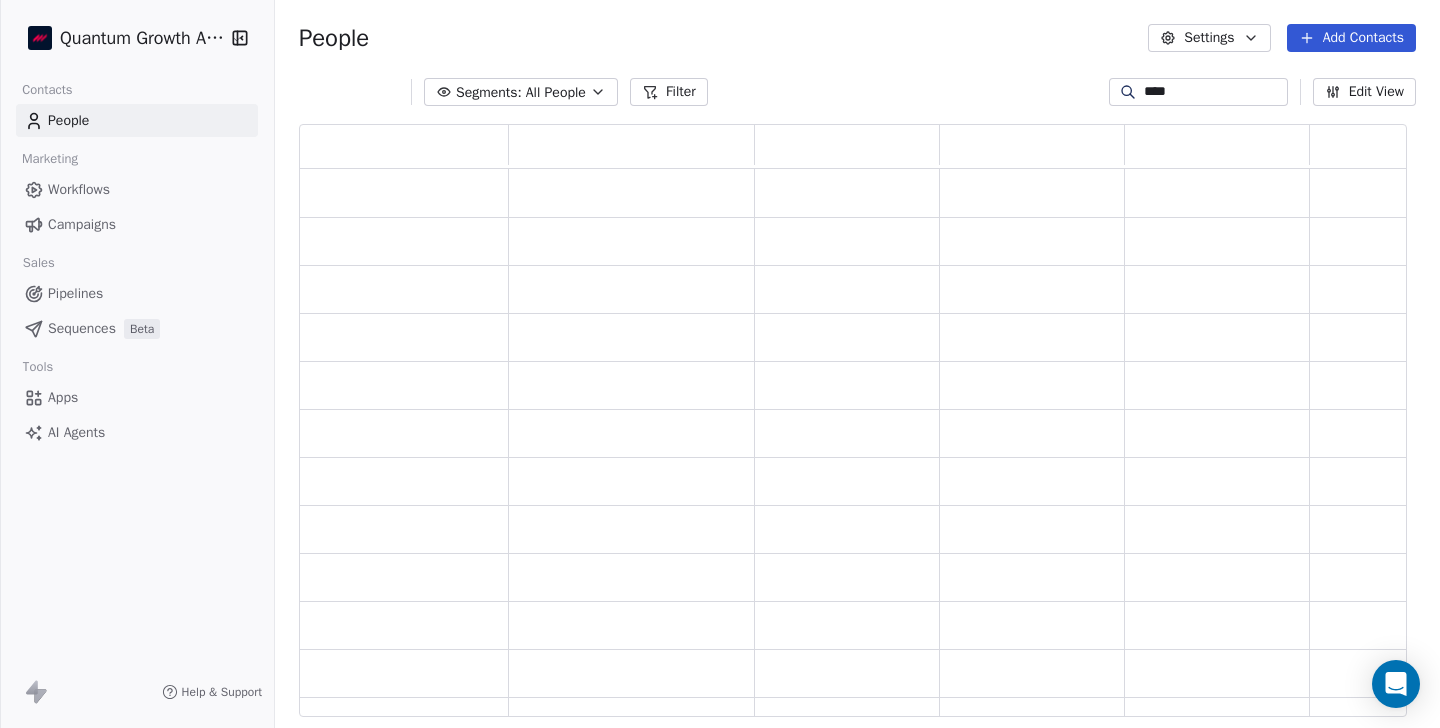 scroll, scrollTop: 16, scrollLeft: 15, axis: both 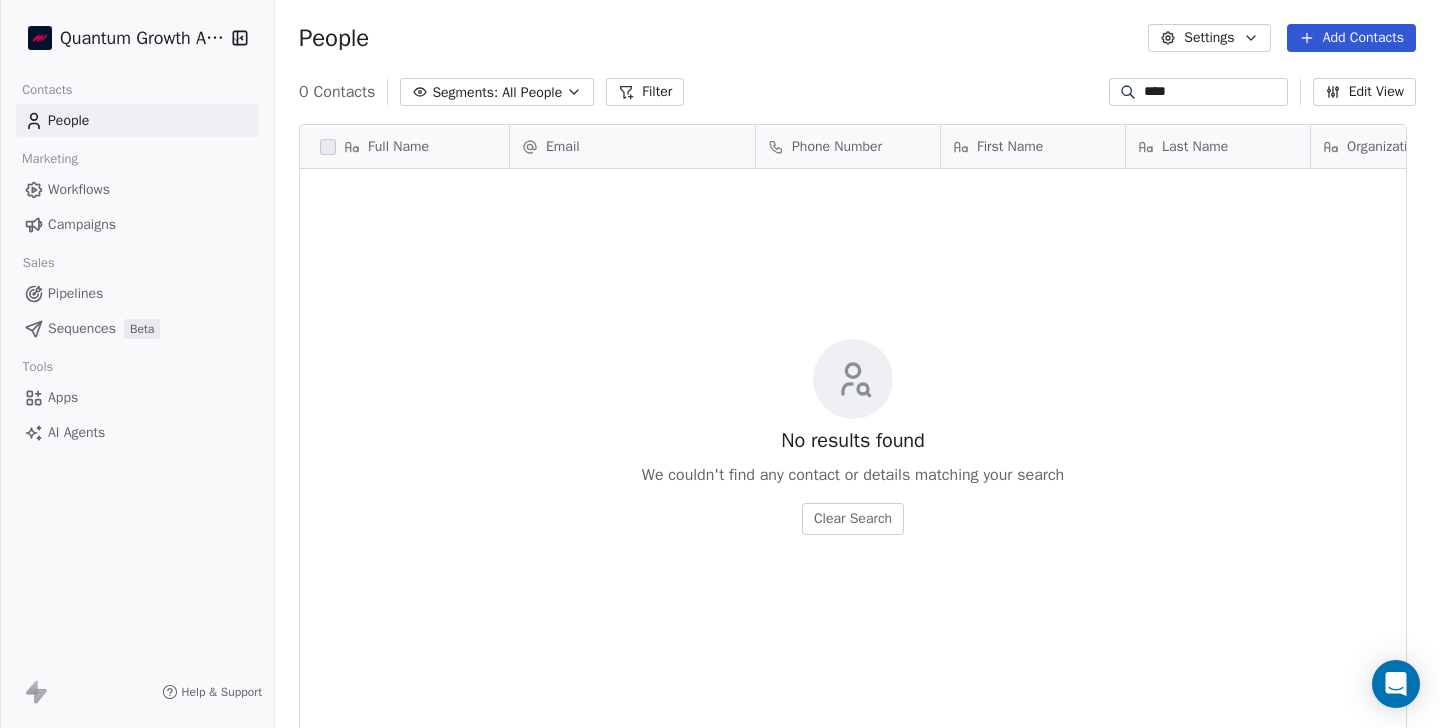 click on "****" at bounding box center (1214, 92) 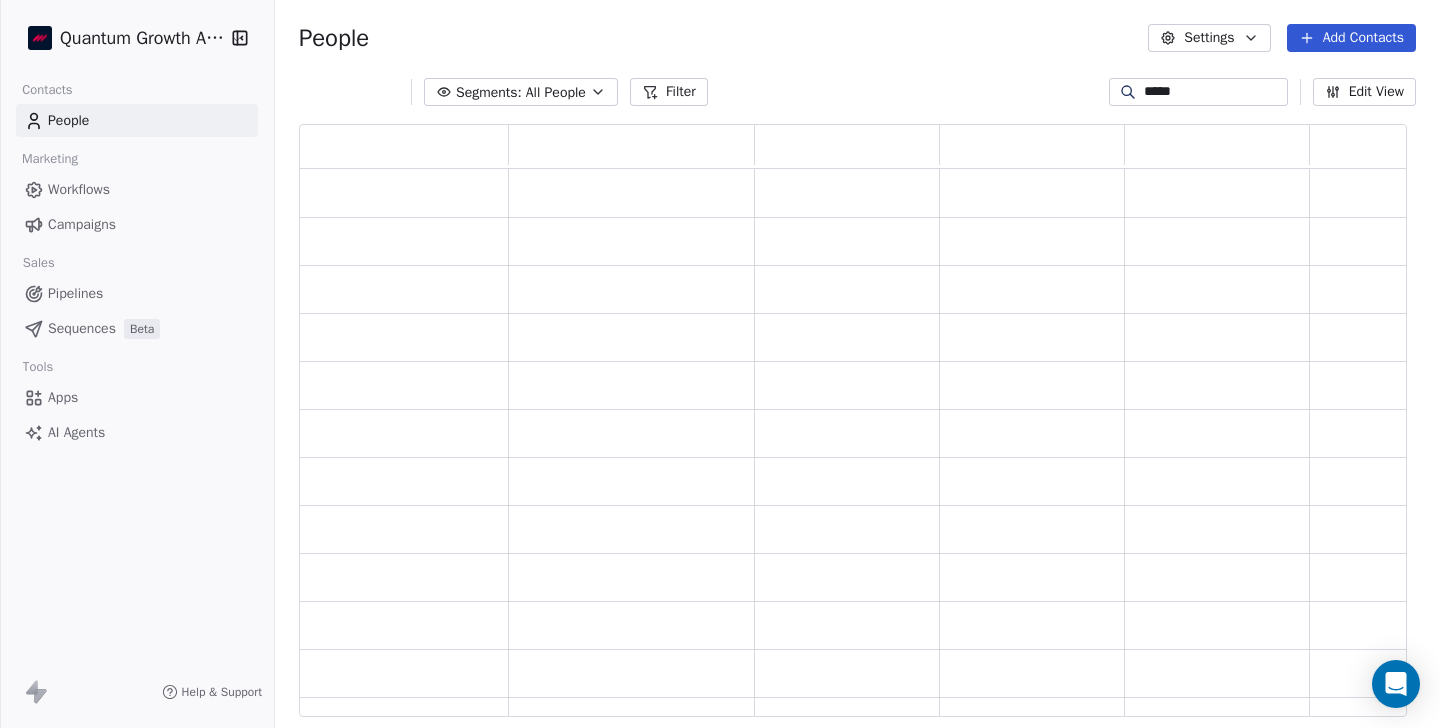 type on "*****" 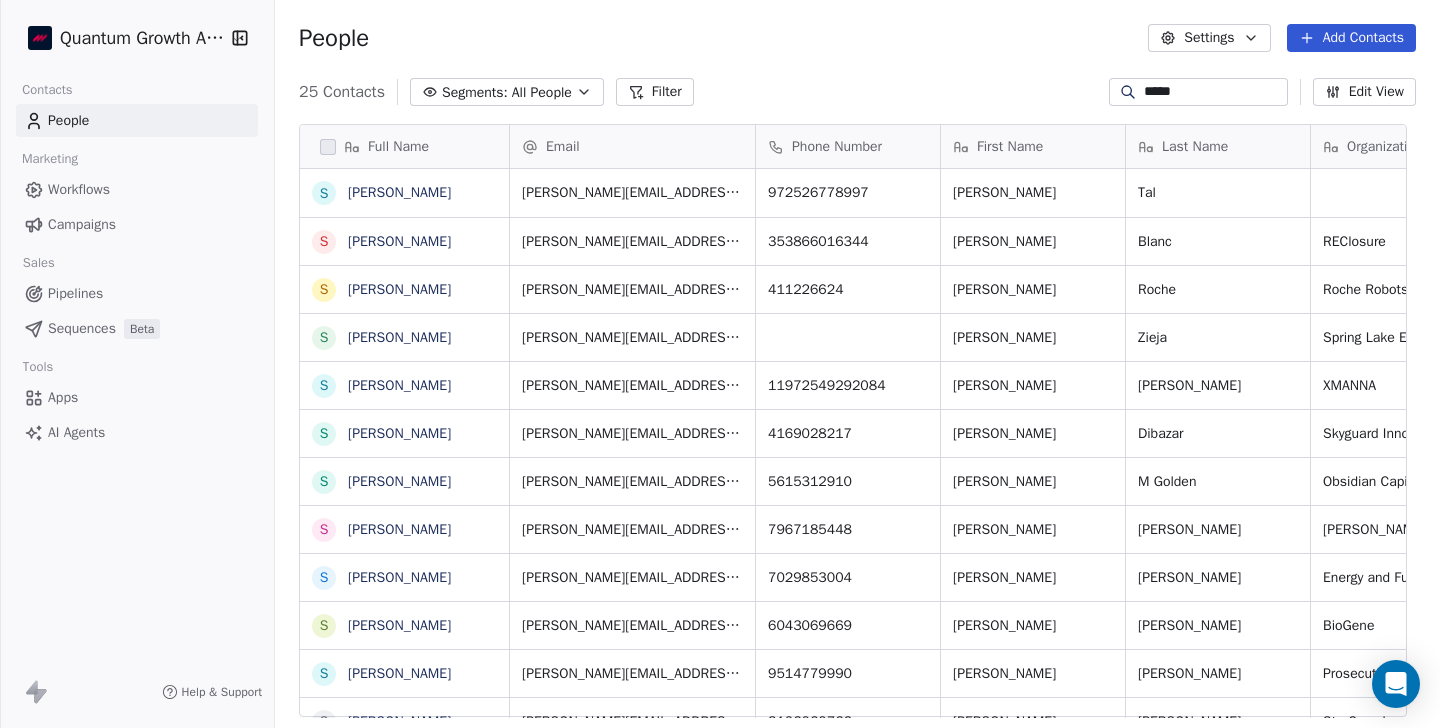 scroll, scrollTop: 16, scrollLeft: 15, axis: both 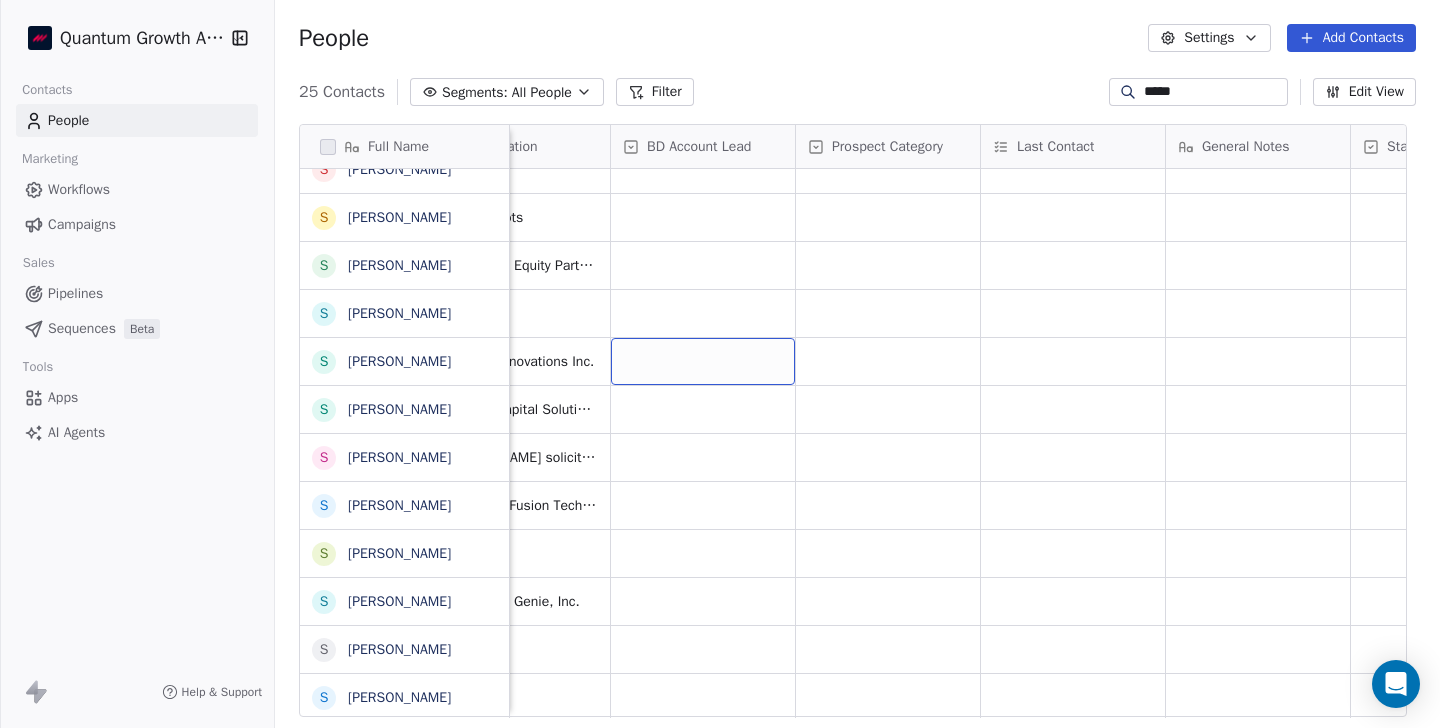 click at bounding box center [703, 361] 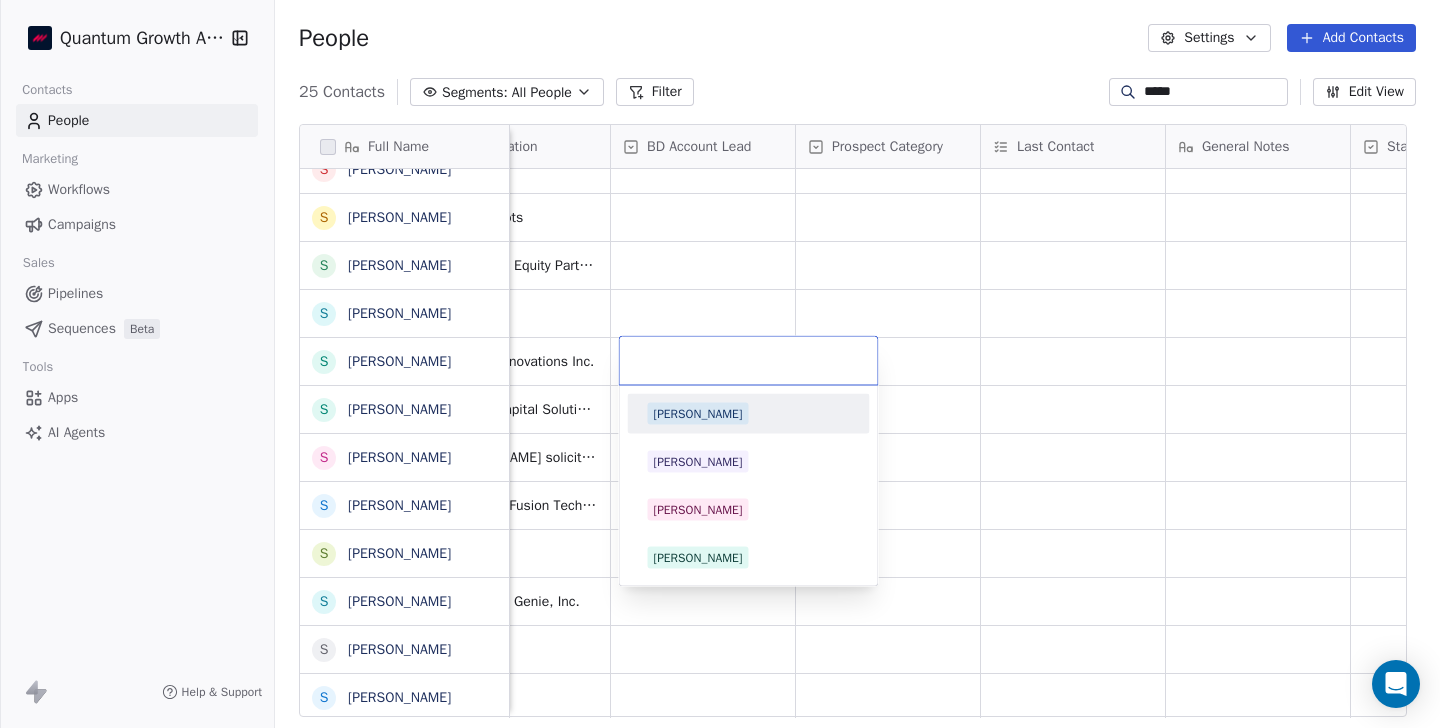 click on "[PERSON_NAME]" at bounding box center (749, 414) 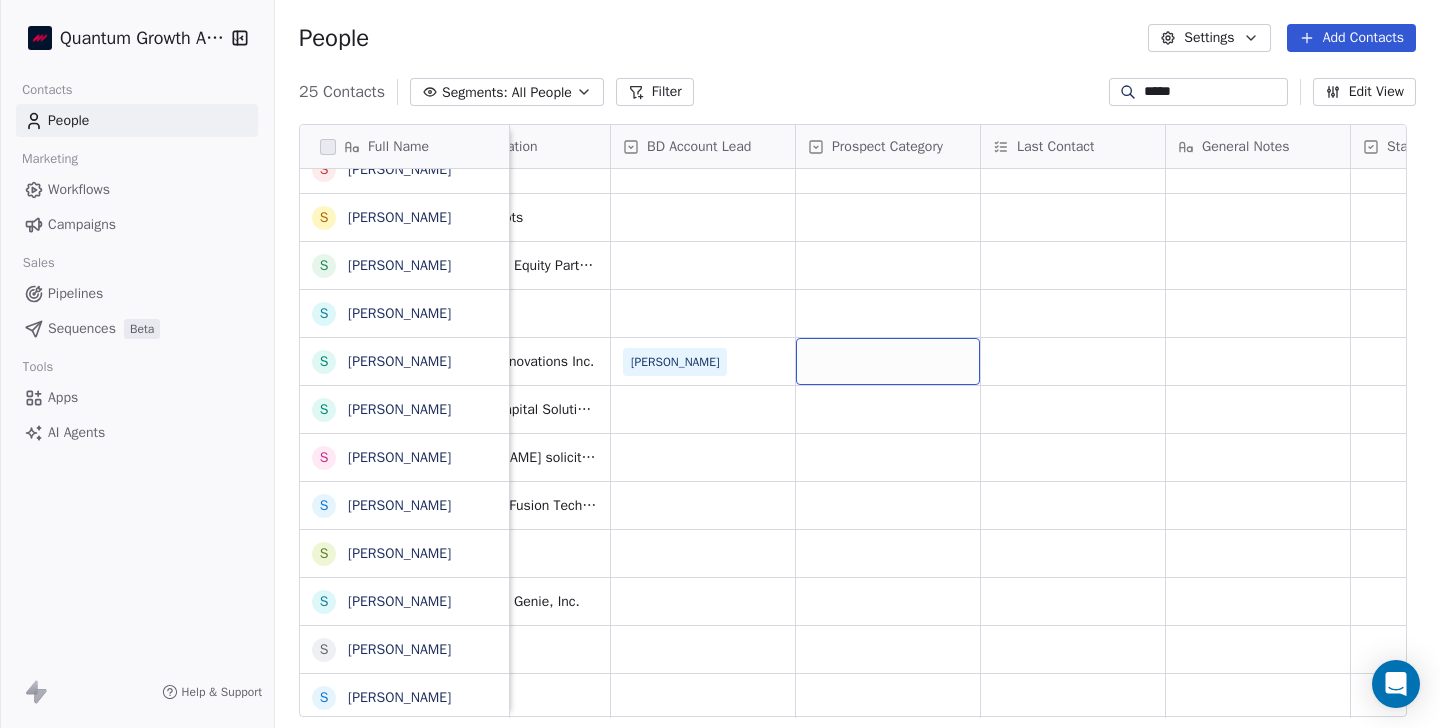 click at bounding box center (888, 361) 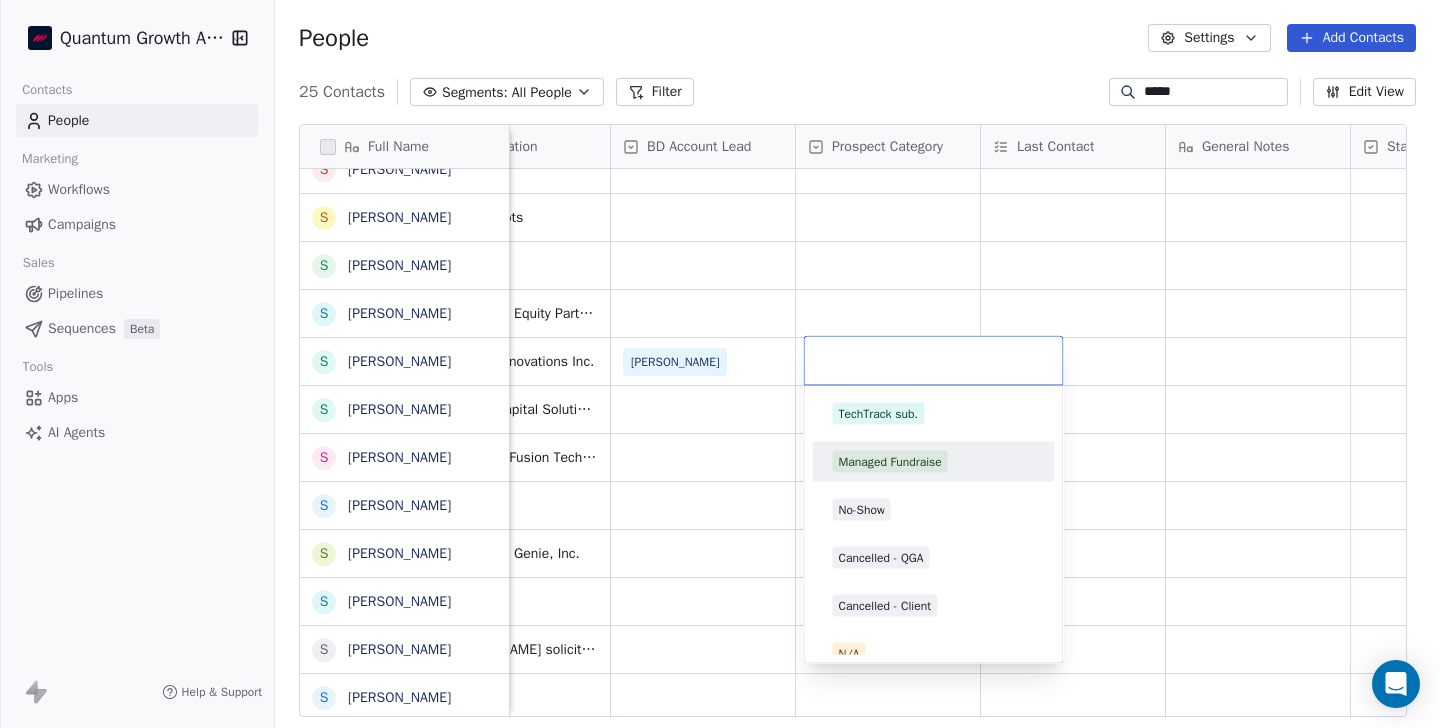 click on "Managed Fundraise" at bounding box center (890, 462) 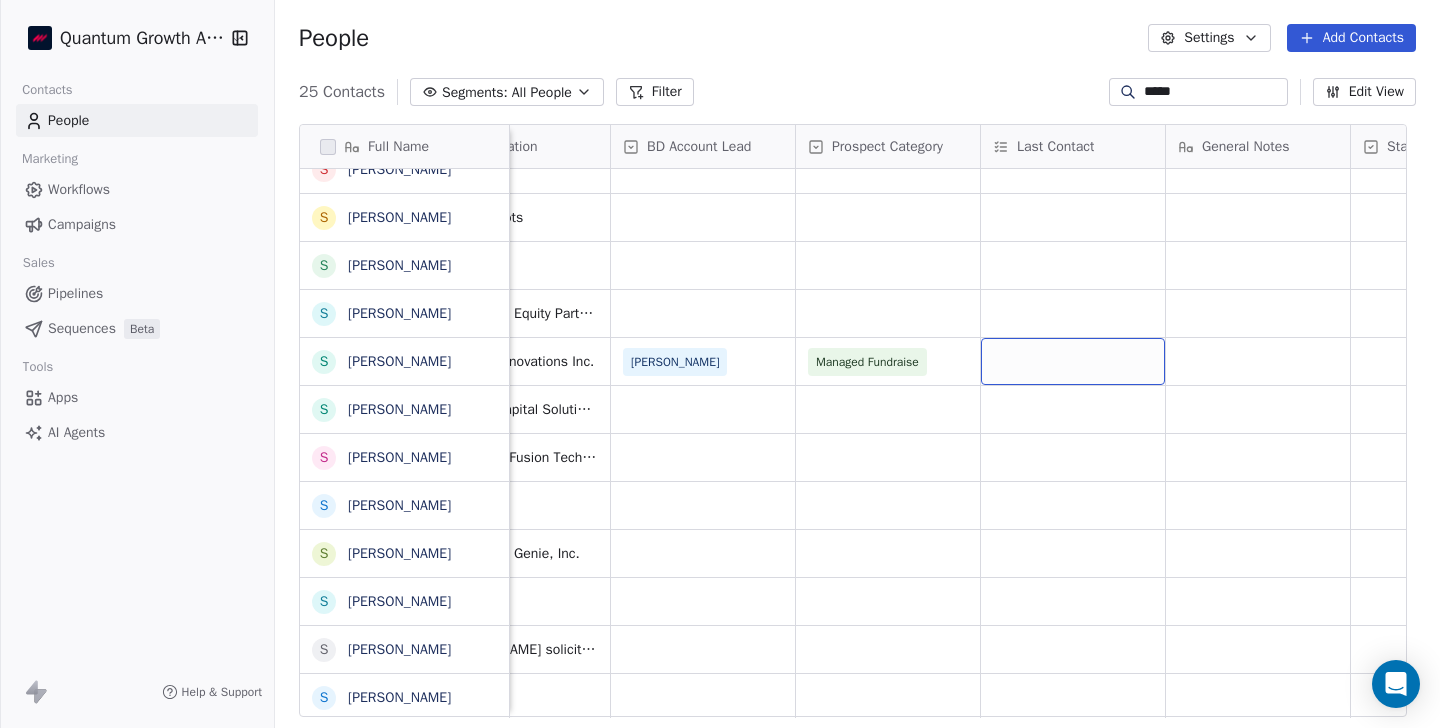 click at bounding box center [1073, 361] 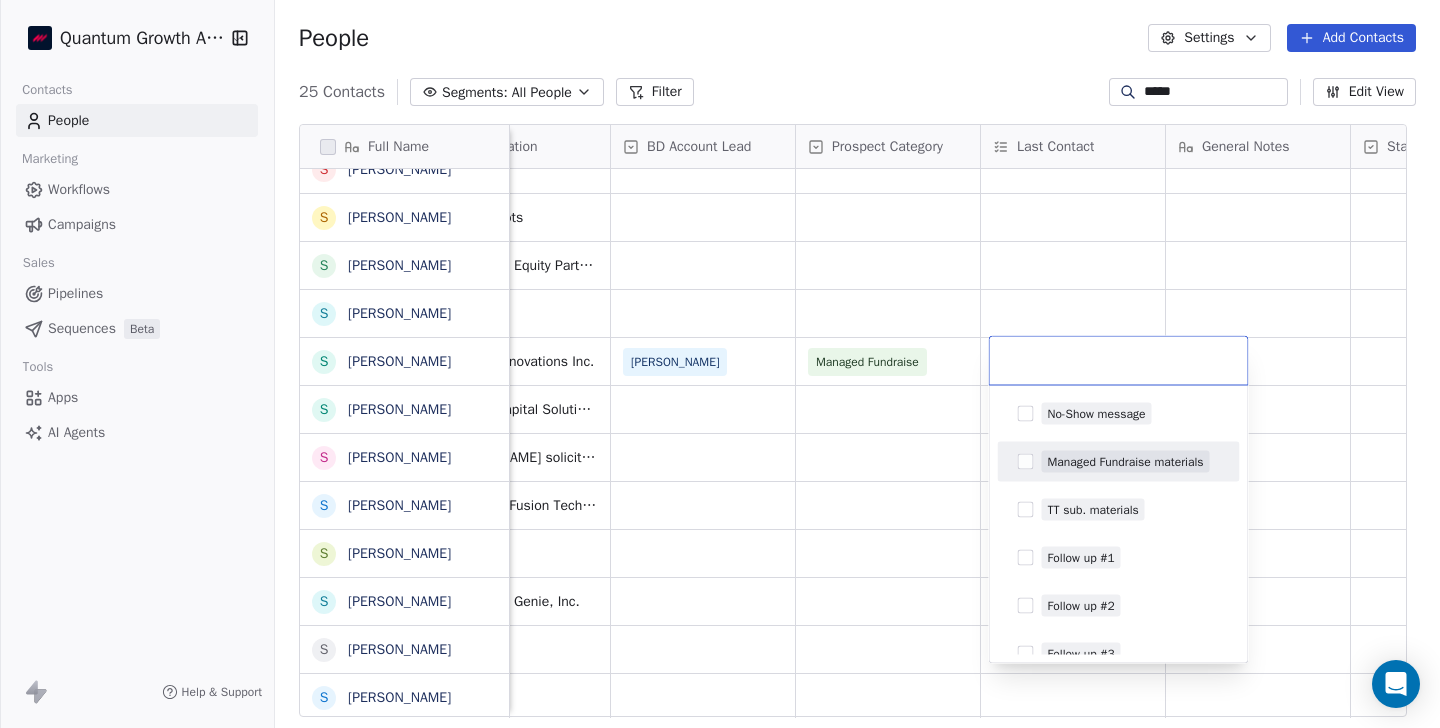 click on "Managed Fundraise materials" at bounding box center (1126, 462) 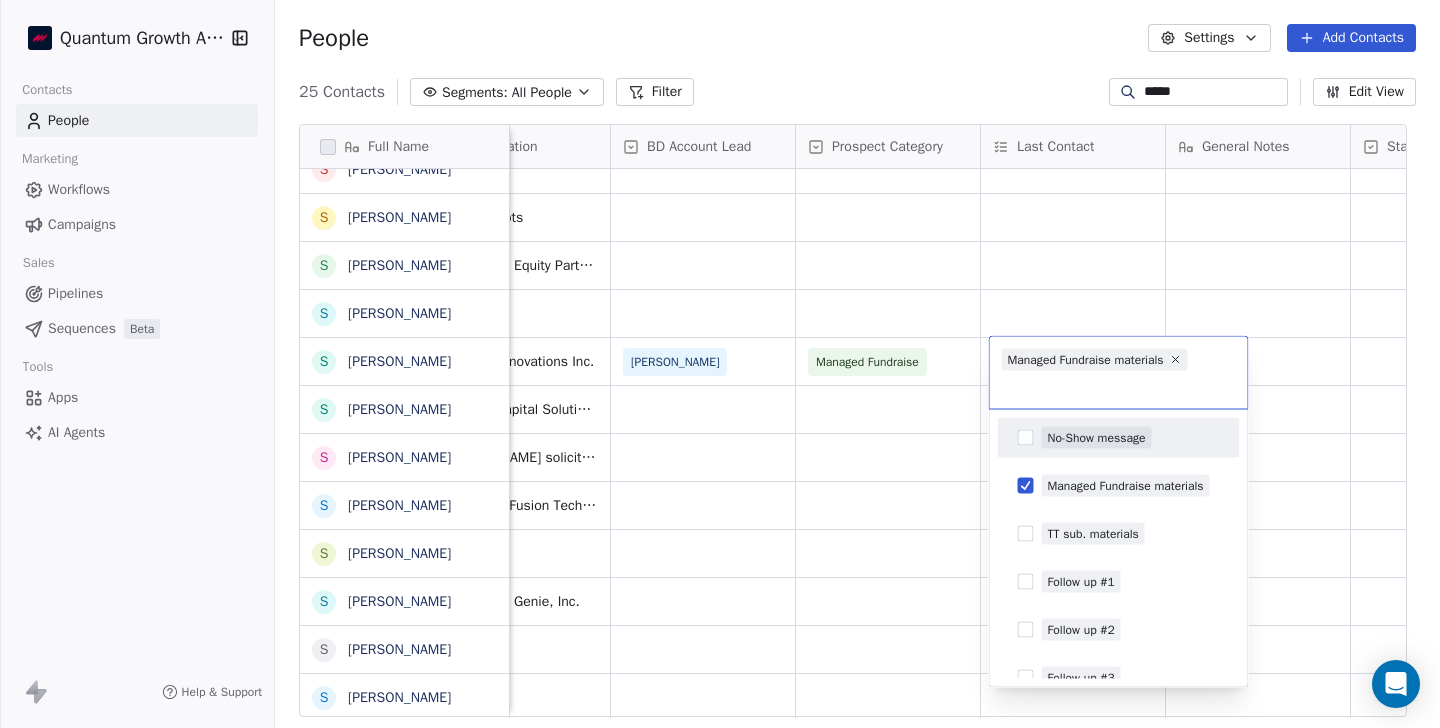 click on "Quantum Growth Advisors Contacts People Marketing Workflows Campaigns Sales Pipelines Sequences Beta Tools Apps AI Agents Help & Support People Settings  Add Contacts 25 Contacts Segments: All People Filter  ***** Edit View Tag Add to Sequence Full Name S [PERSON_NAME] S [PERSON_NAME] S [PERSON_NAME] S [PERSON_NAME] S [PERSON_NAME] S [PERSON_NAME] S [PERSON_NAME] S [PERSON_NAME] S [PERSON_NAME] S [PERSON_NAME] S [PERSON_NAME] S [PERSON_NAME] S [PERSON_NAME] S [PERSON_NAME] S [PERSON_NAME] S [PERSON_NAME] S [PERSON_NAME] s [PERSON_NAME] S [PERSON_NAME] S [PERSON_NAME] s [PERSON_NAME] S [PERSON_NAME] S [PERSON_NAME] S [PERSON_NAME] S [PERSON_NAME] Phone Number First Name Last Name Organization BD Account Lead Prospect Category Last Contact General Notes Status Created Date AMT Contact Source Current Funding Round   972526778997 [PERSON_NAME] [DATE] 01:57 AM   353866016344 [PERSON_NAME] REClosure [DATE] 11:00 AM   411226624 [PERSON_NAME] [PERSON_NAME] Robots [DATE] 01:30 PM   [PERSON_NAME] Spring Lake Equity Partners   [PERSON_NAME]" at bounding box center (720, 364) 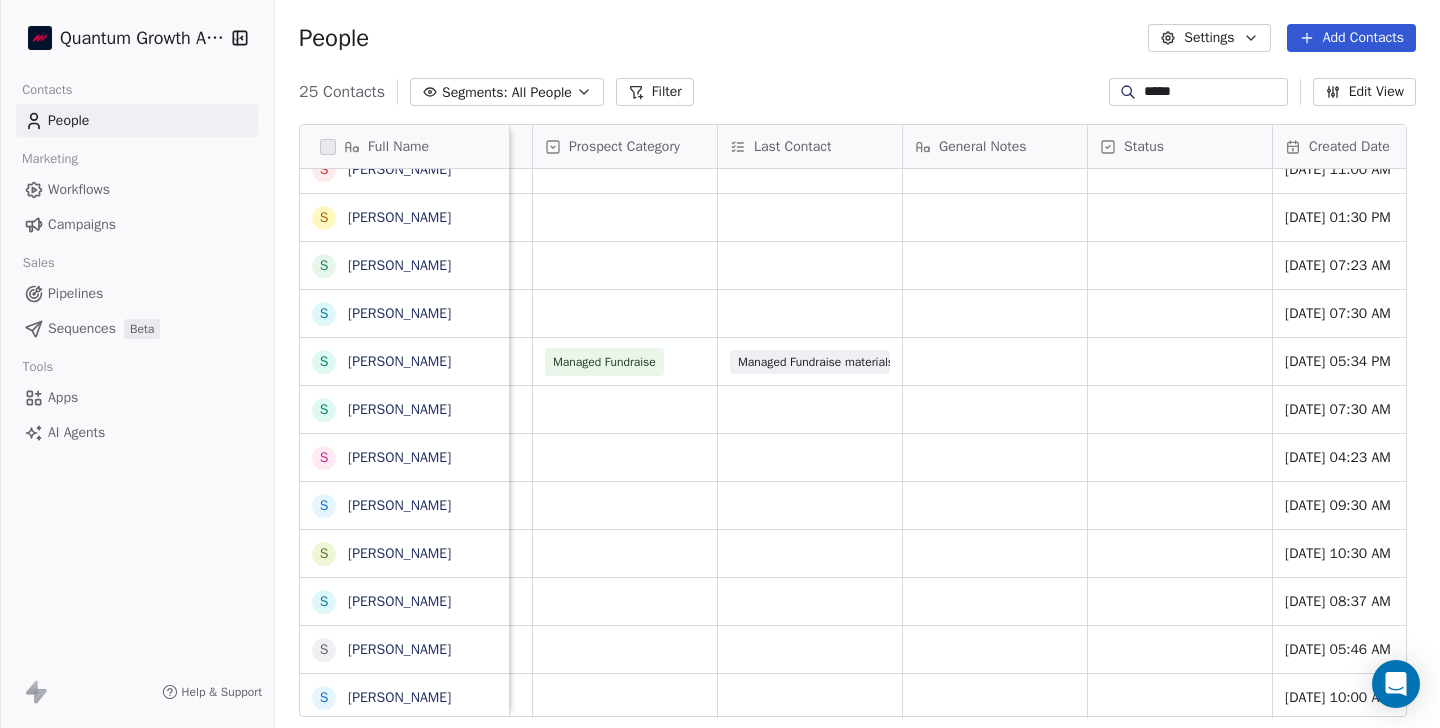 scroll, scrollTop: 0, scrollLeft: 1152, axis: horizontal 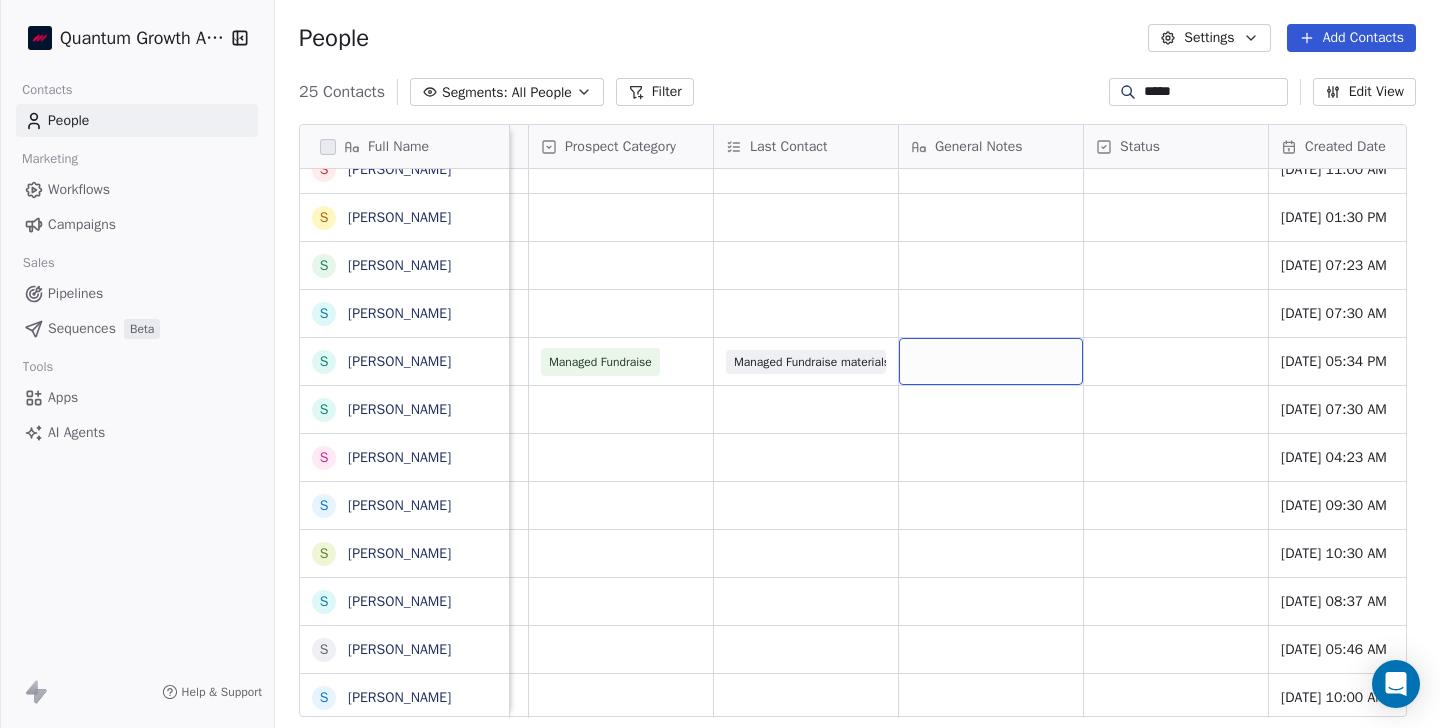 click at bounding box center (991, 361) 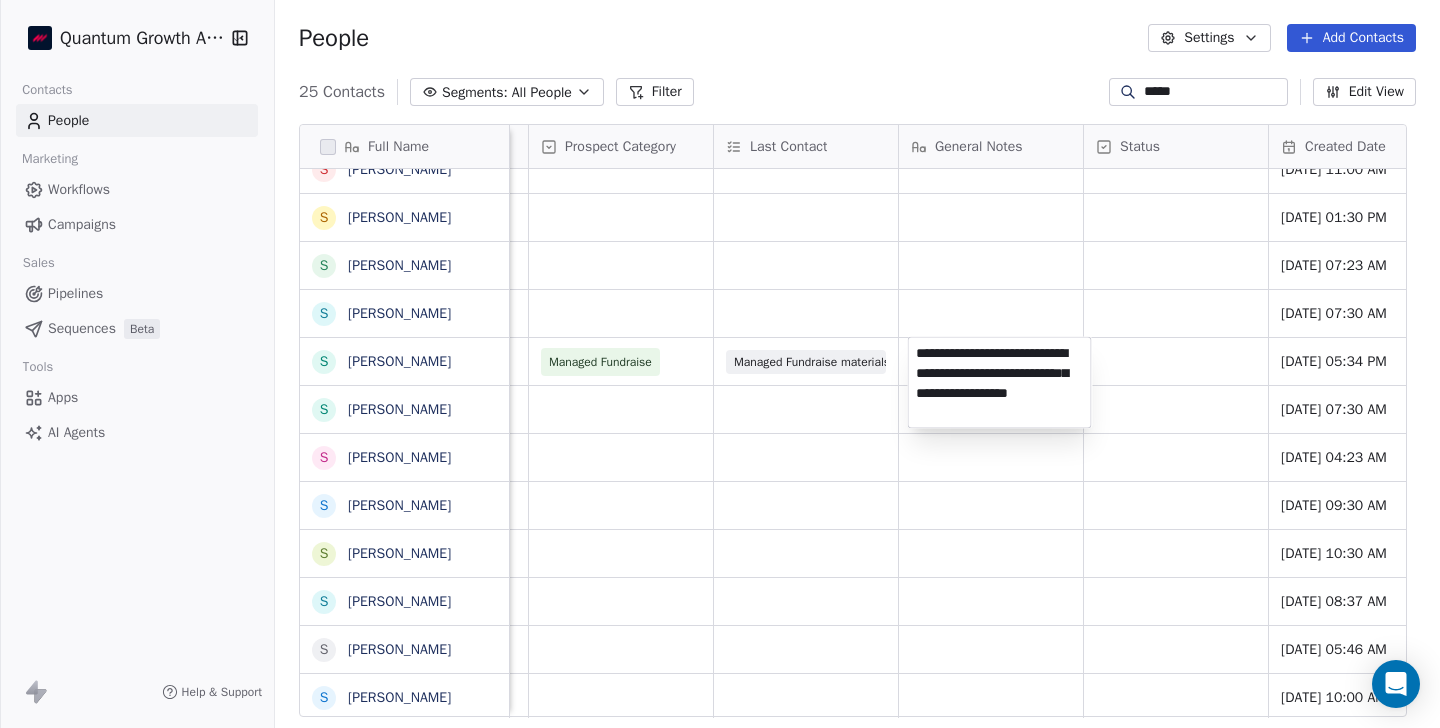 type on "**********" 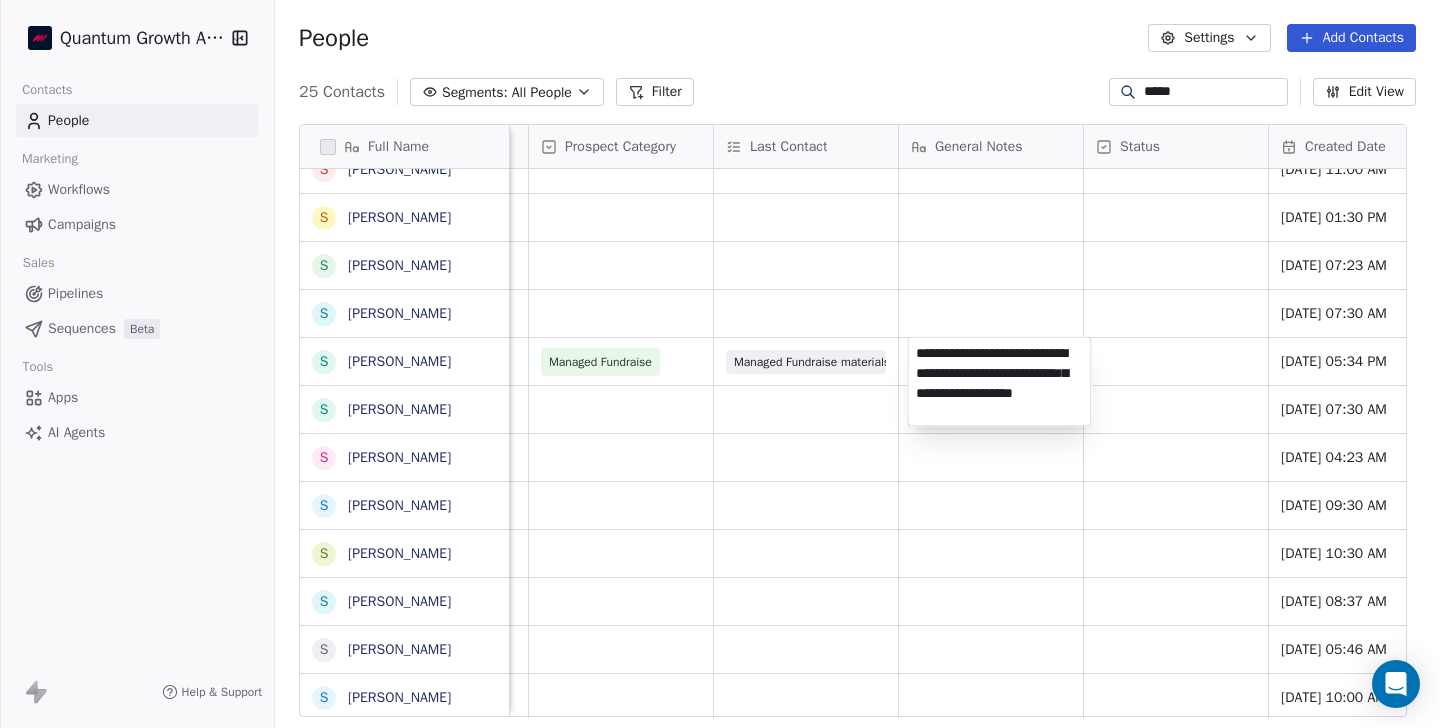 scroll, scrollTop: 15, scrollLeft: 0, axis: vertical 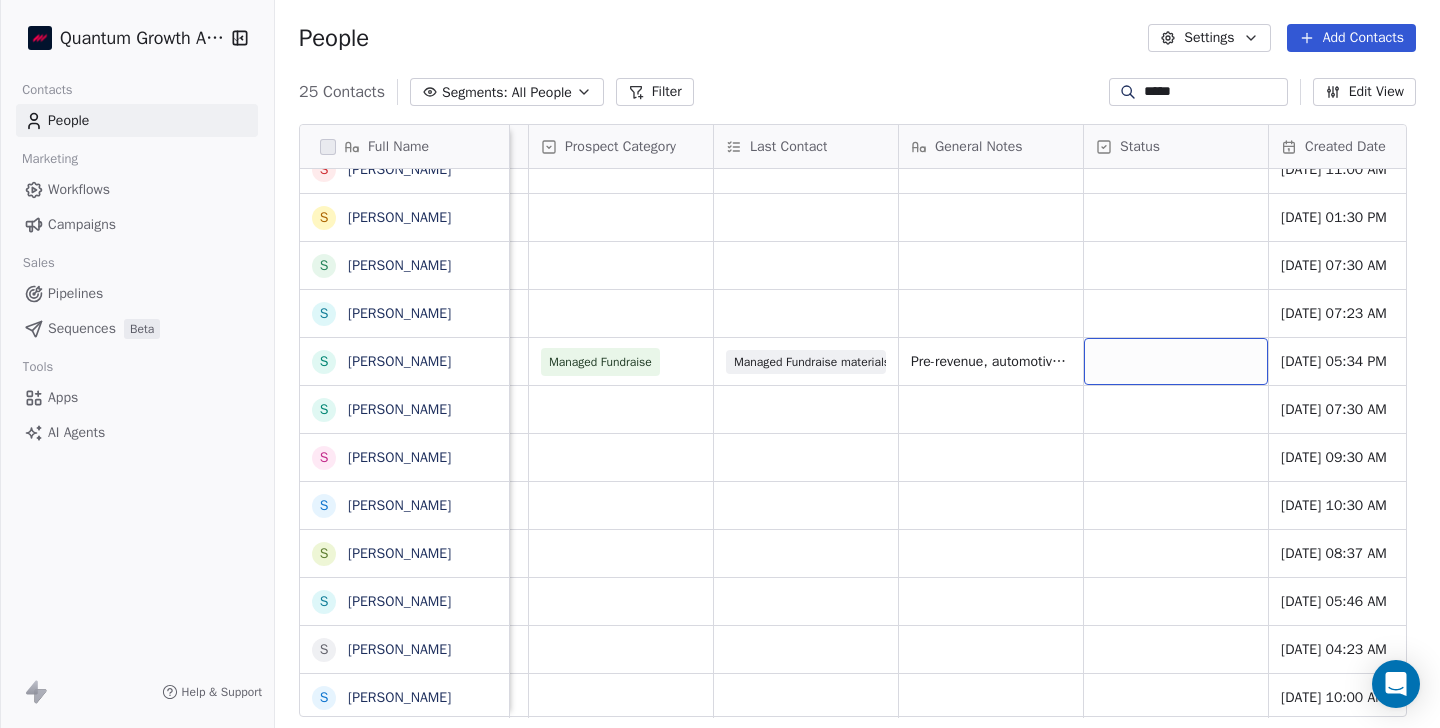 click at bounding box center (1176, 361) 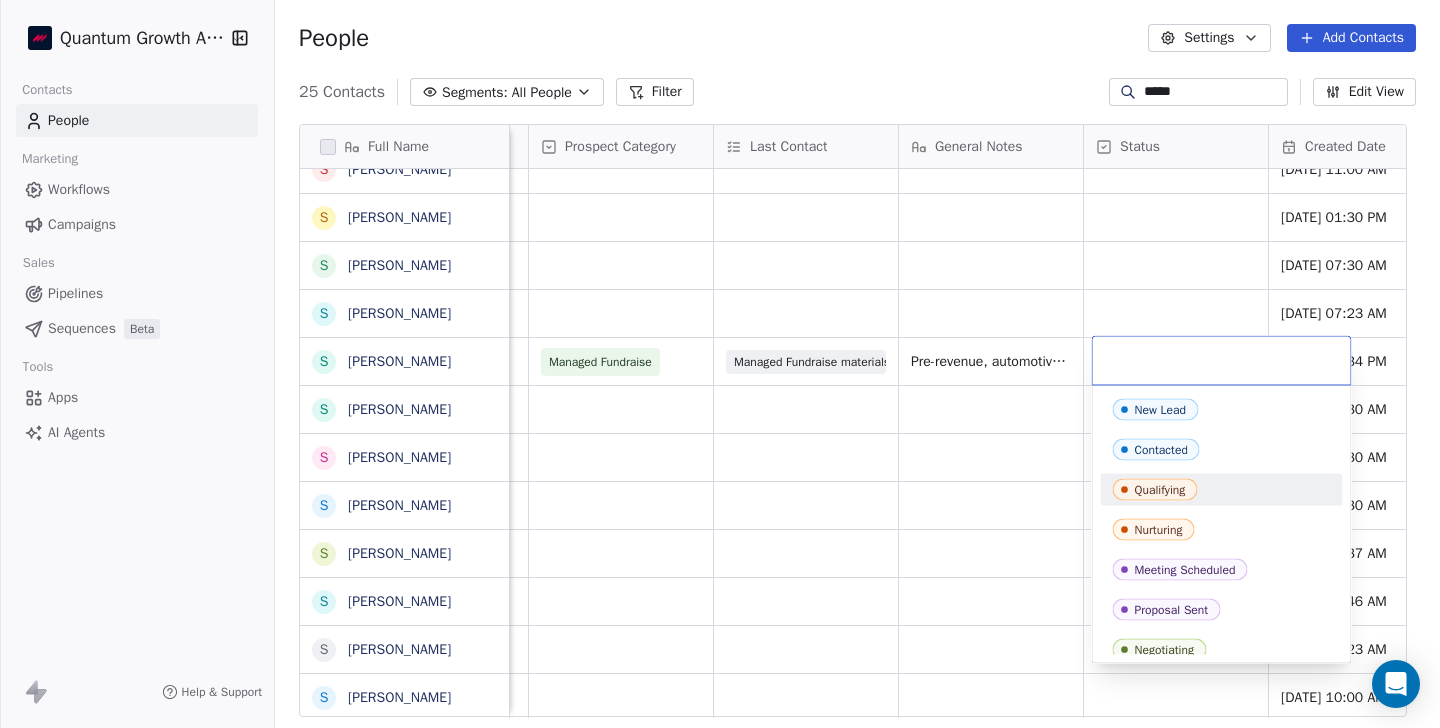 click on "Qualifying" at bounding box center (1160, 490) 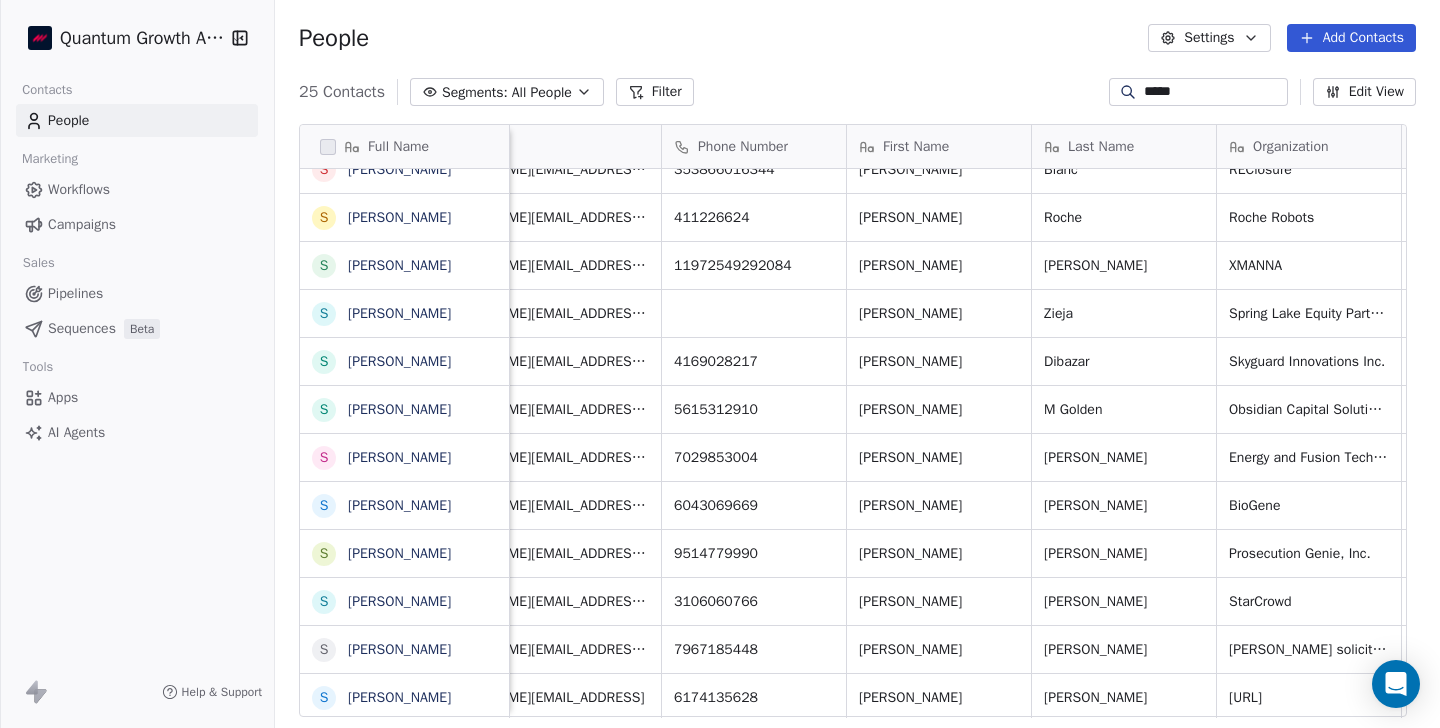 scroll, scrollTop: 0, scrollLeft: 0, axis: both 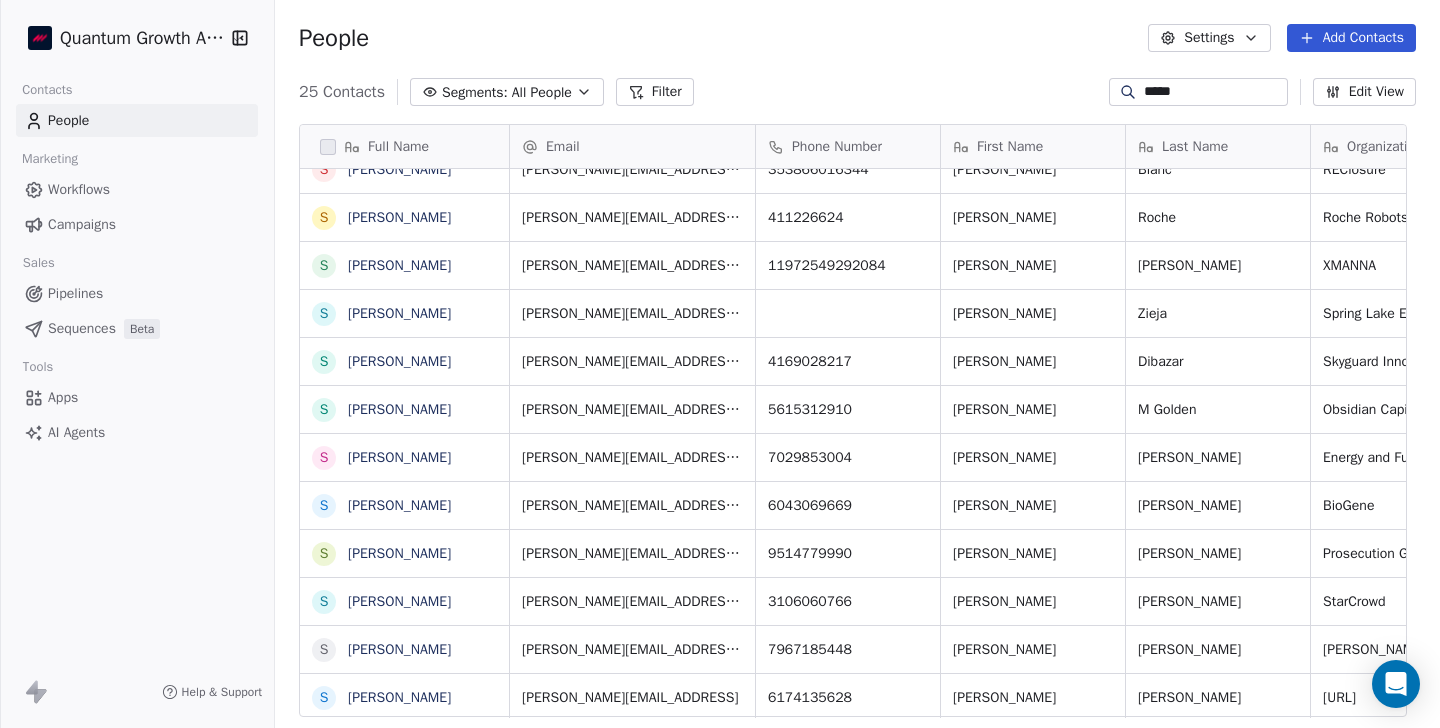 drag, startPoint x: 693, startPoint y: 56, endPoint x: 725, endPoint y: 62, distance: 32.55764 